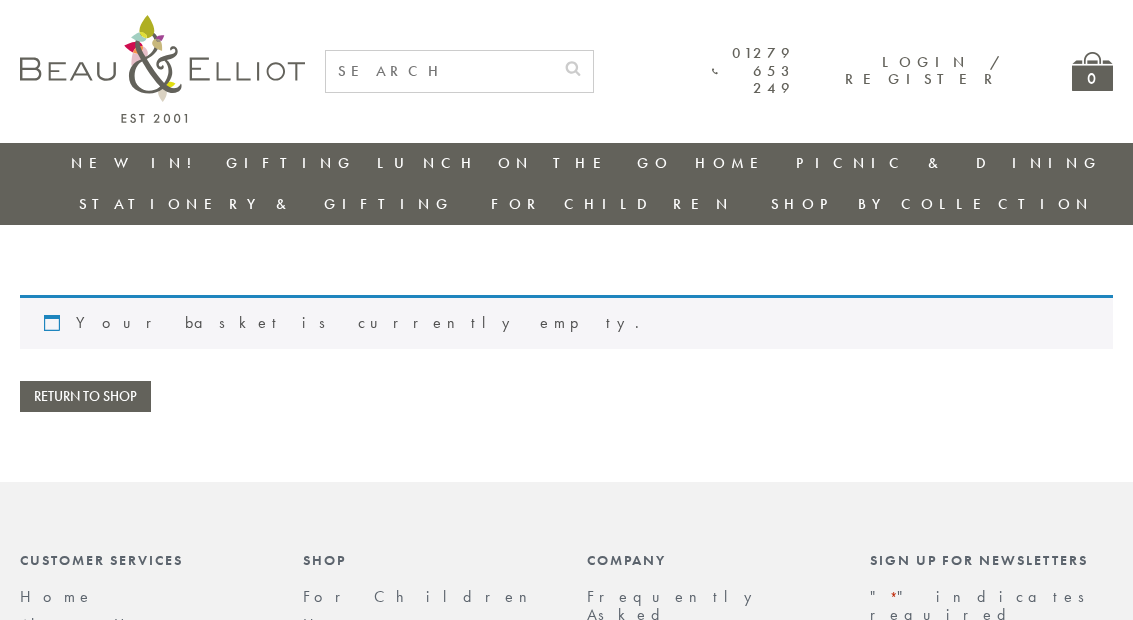scroll, scrollTop: 0, scrollLeft: 0, axis: both 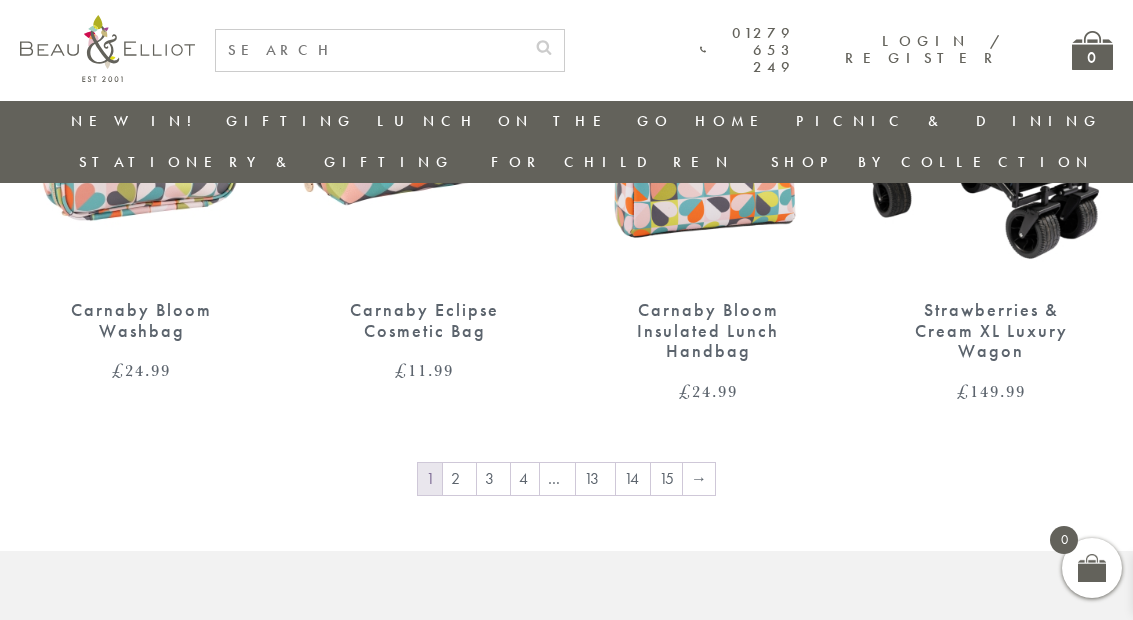 click on "→" at bounding box center (699, 479) 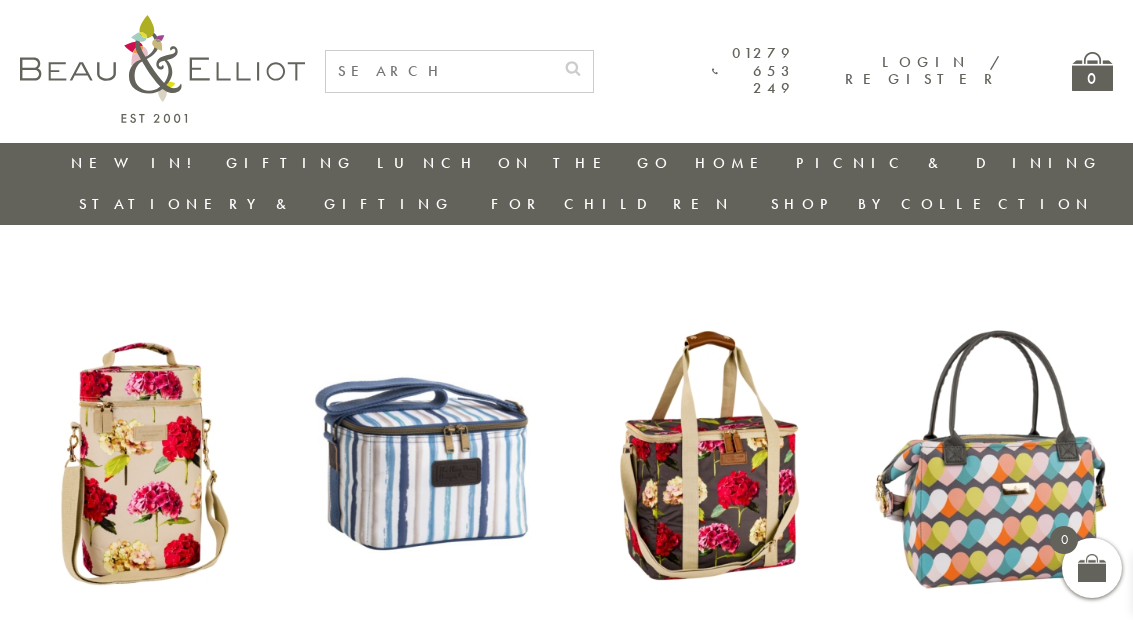 scroll, scrollTop: 0, scrollLeft: 0, axis: both 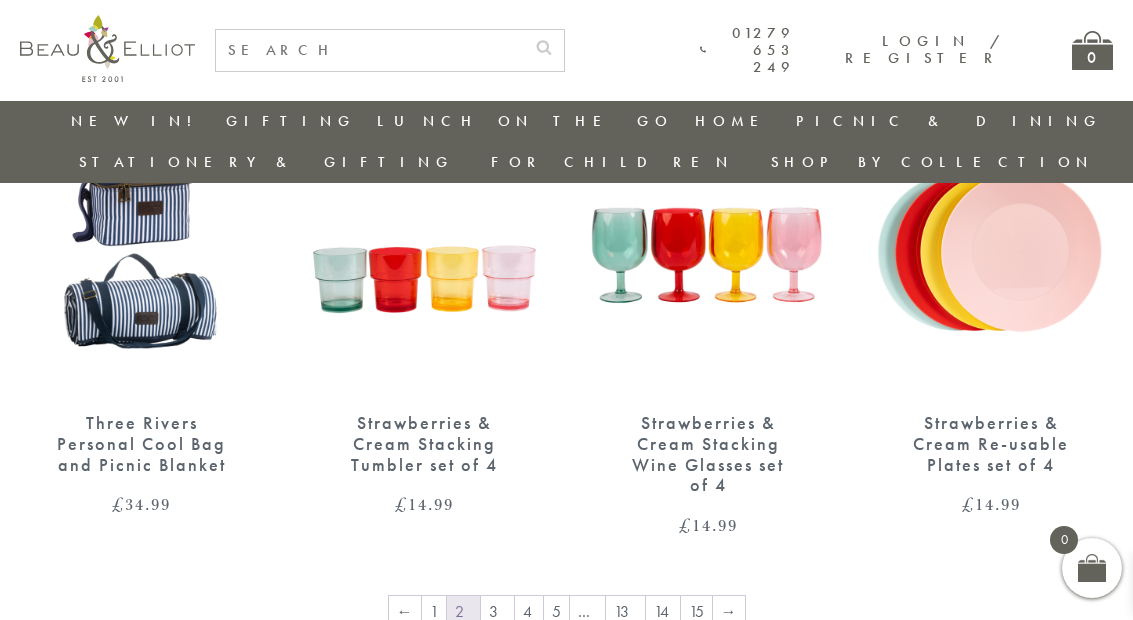 click on "→" at bounding box center [729, 612] 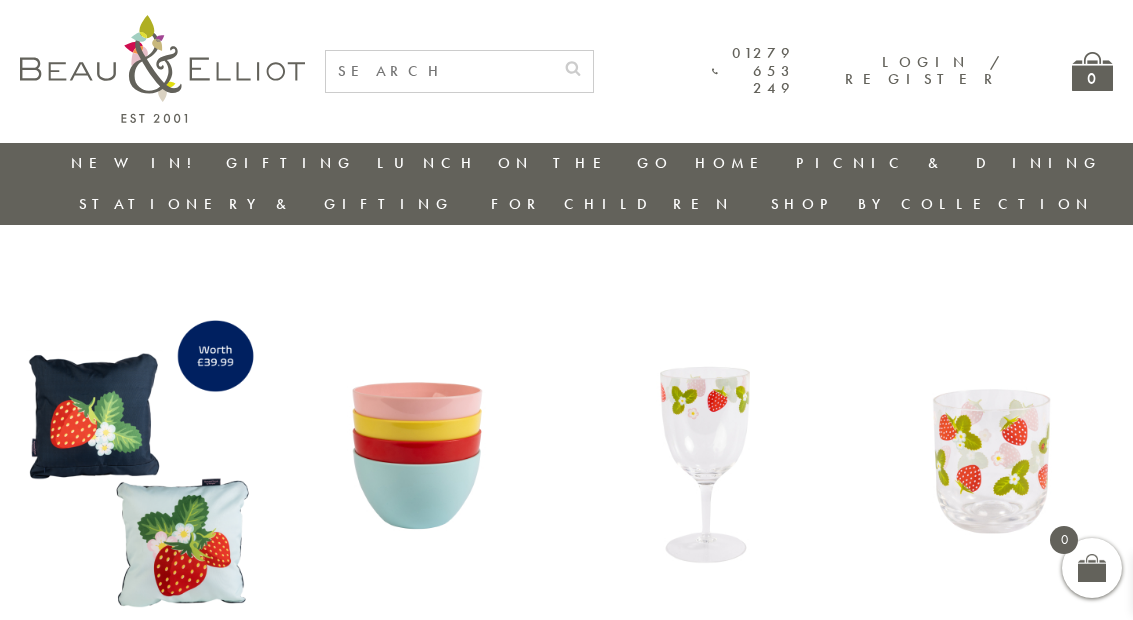 scroll, scrollTop: 0, scrollLeft: 0, axis: both 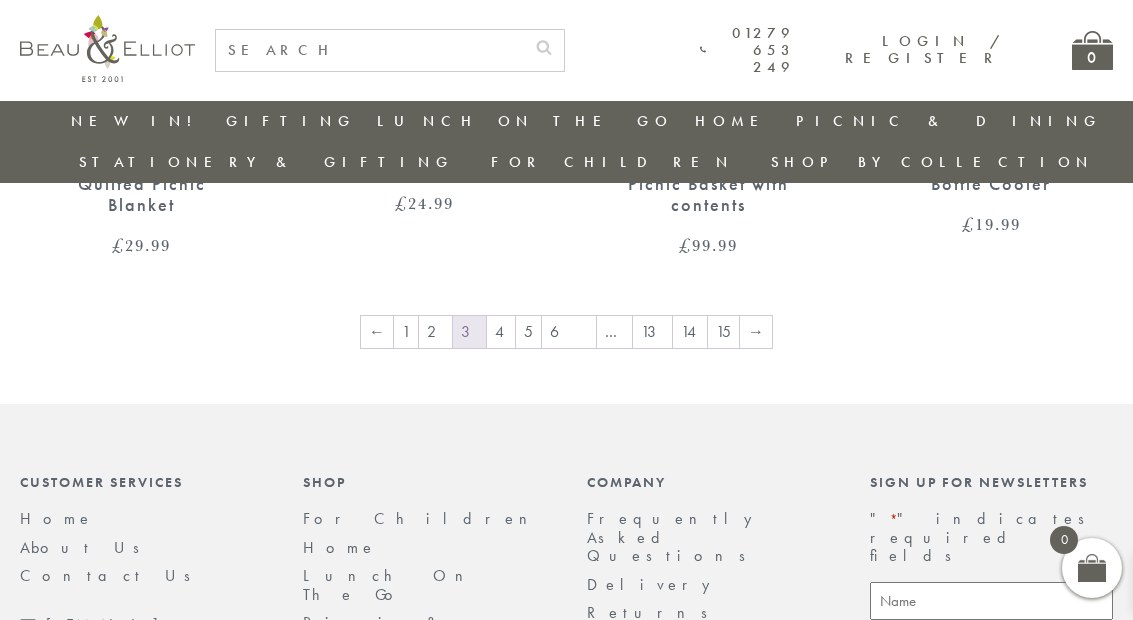 click on "→" at bounding box center [756, 332] 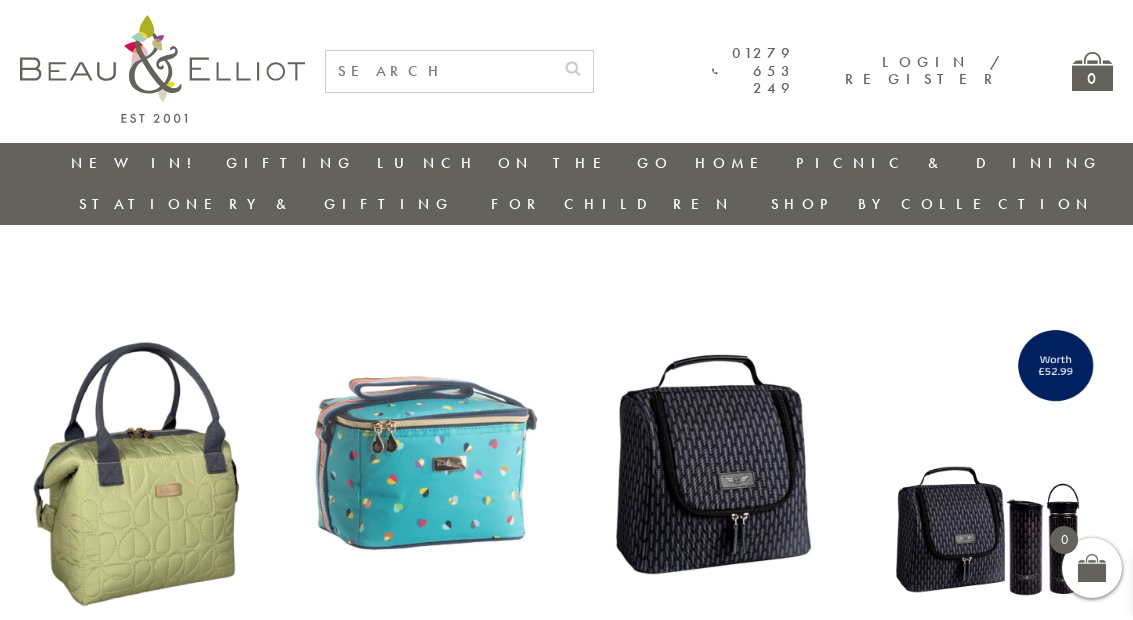 scroll, scrollTop: 0, scrollLeft: 0, axis: both 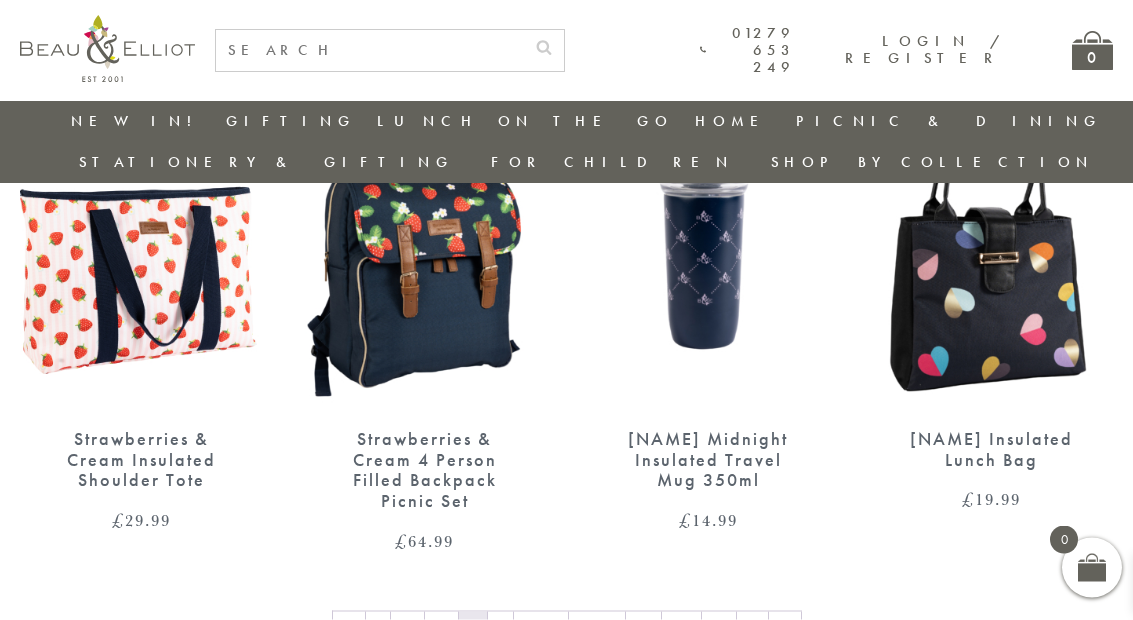 click on "→" at bounding box center (785, 628) 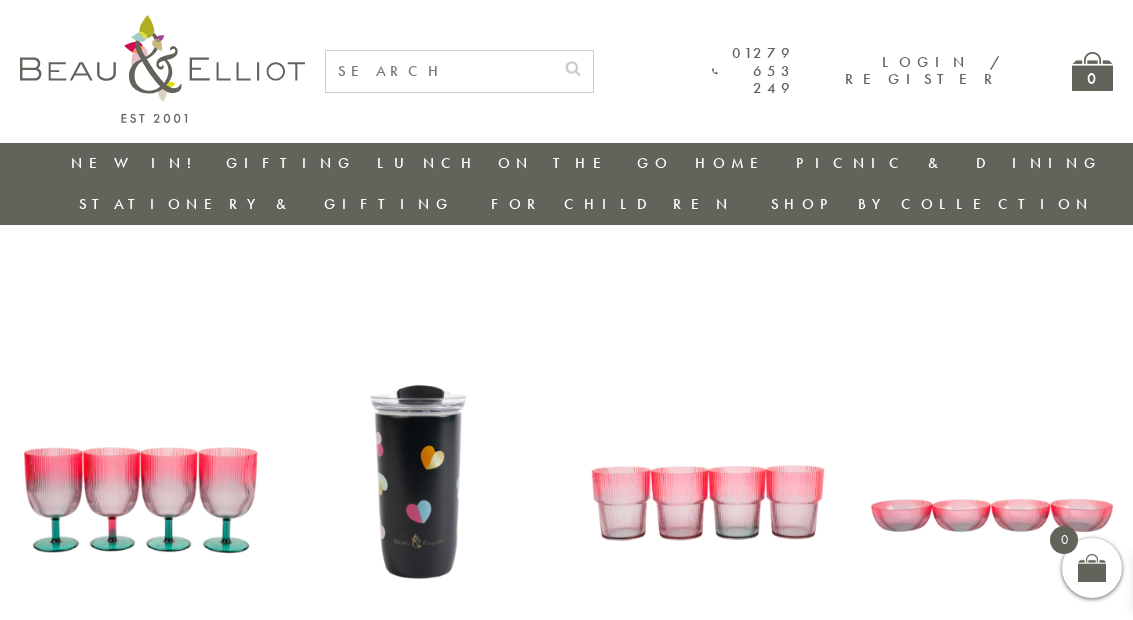 scroll, scrollTop: 0, scrollLeft: 0, axis: both 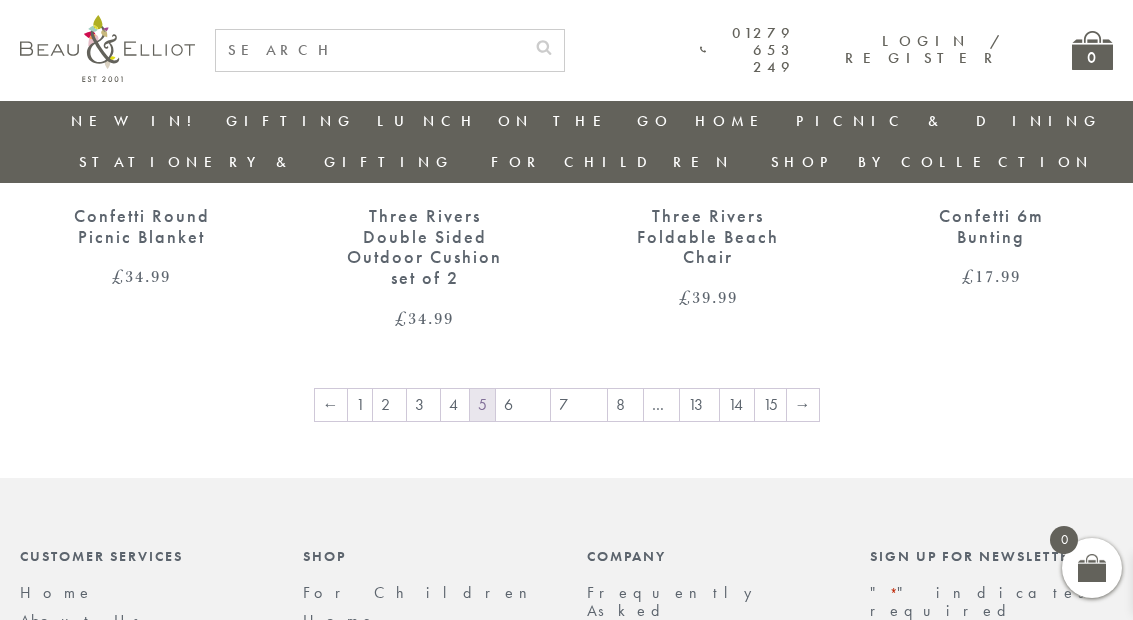 click on "→" at bounding box center [803, 405] 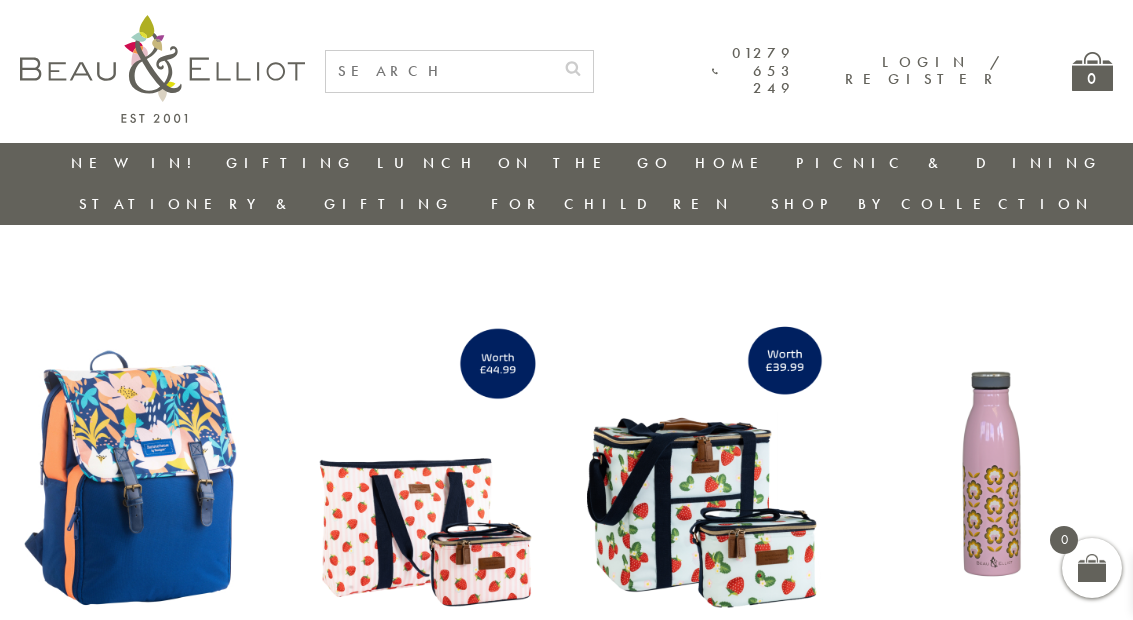 scroll, scrollTop: 0, scrollLeft: 0, axis: both 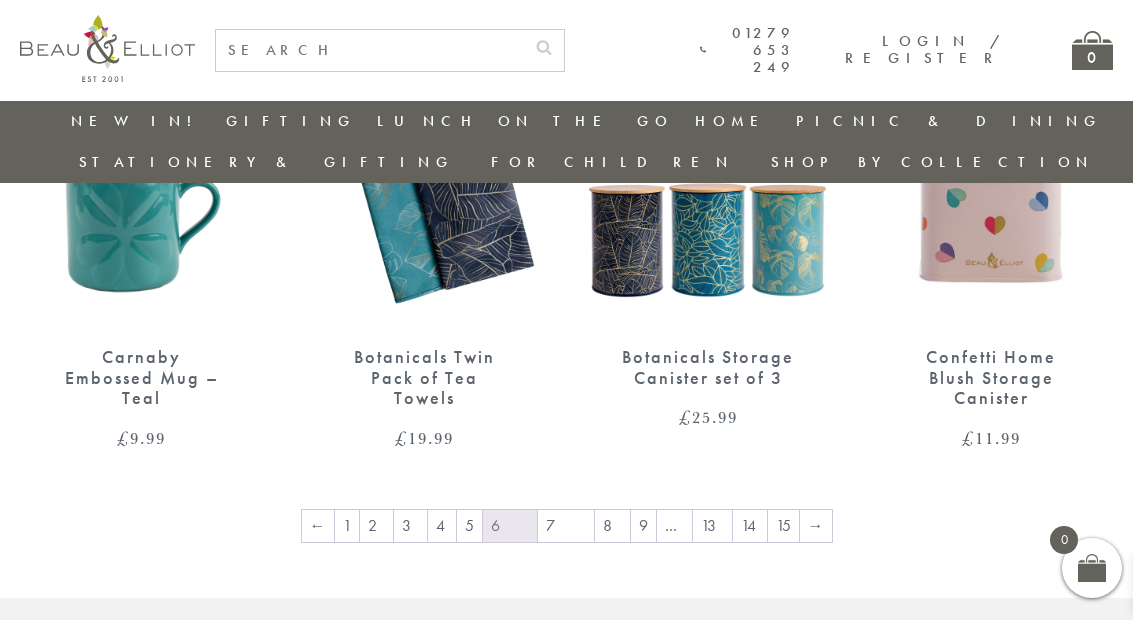 click on "→" at bounding box center [816, 526] 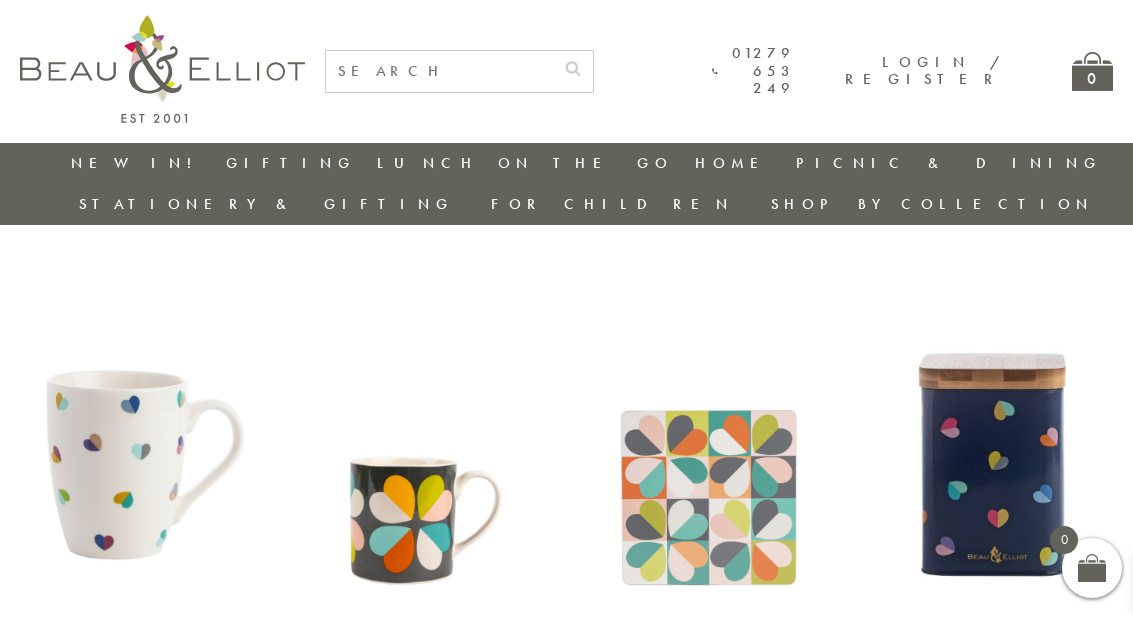 scroll, scrollTop: 0, scrollLeft: 0, axis: both 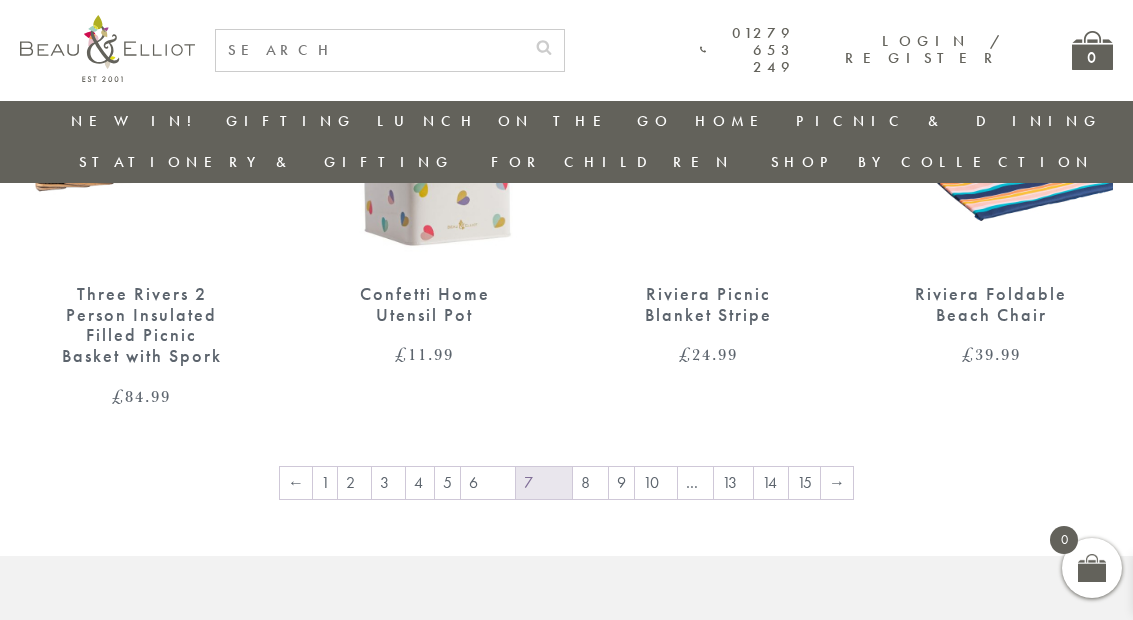 click on "→" at bounding box center (837, 483) 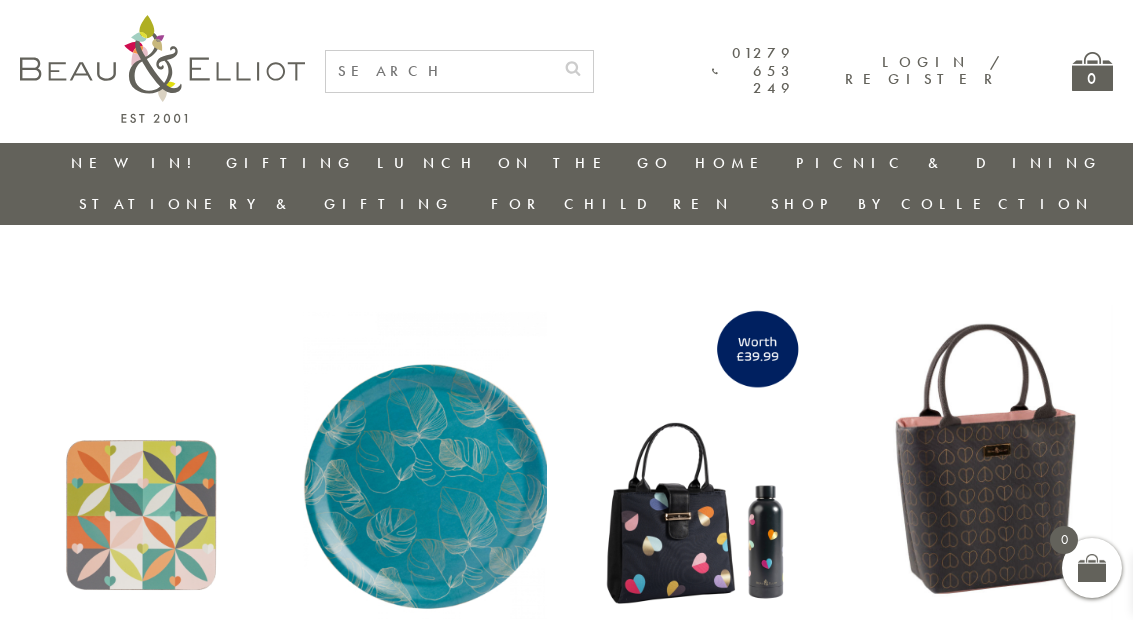 scroll, scrollTop: 0, scrollLeft: 0, axis: both 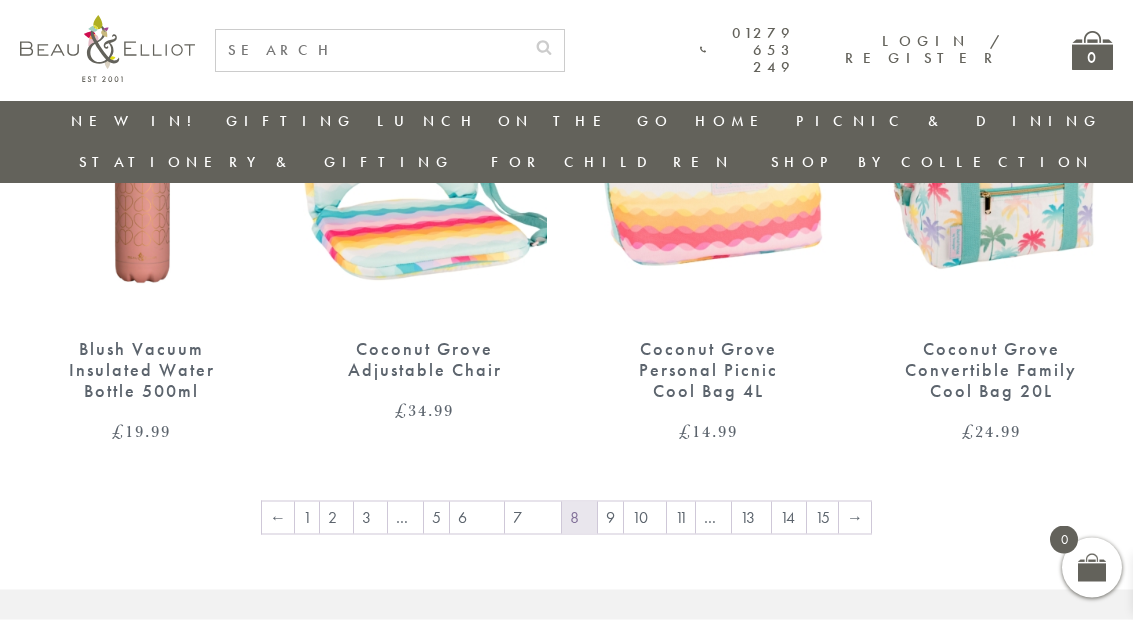 click on "→" at bounding box center [855, 518] 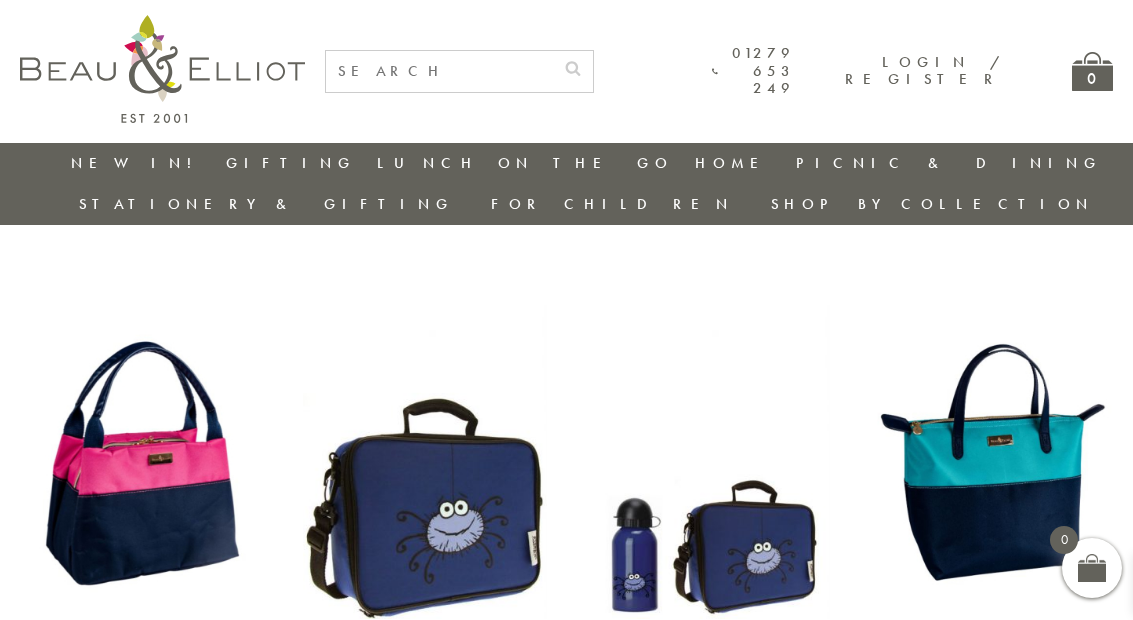 scroll, scrollTop: 0, scrollLeft: 0, axis: both 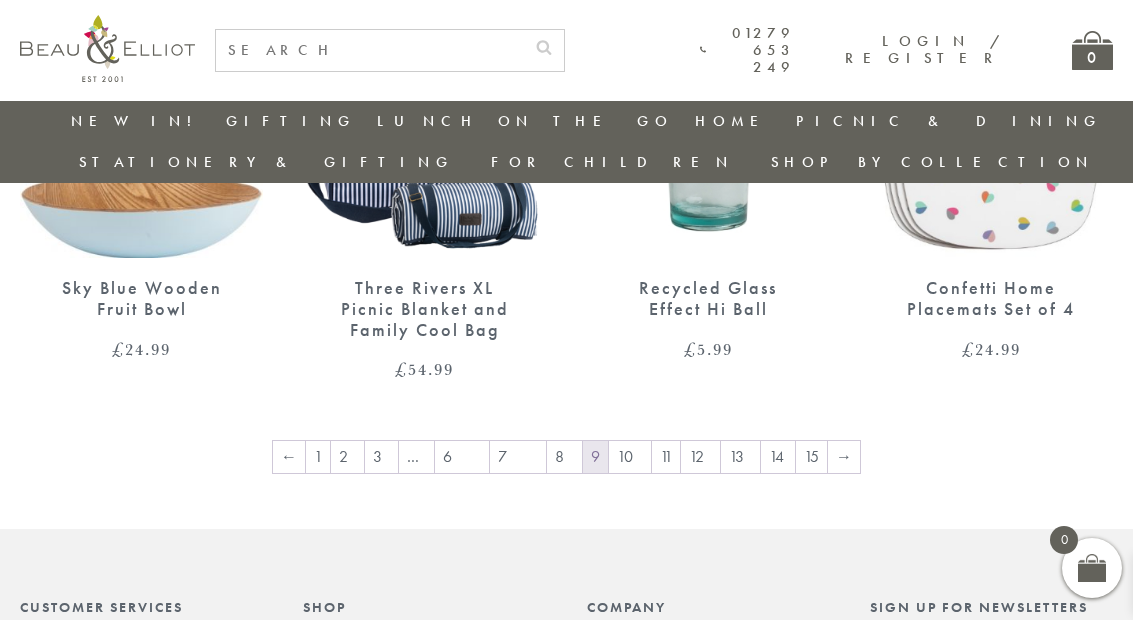 click on "→" at bounding box center [844, 457] 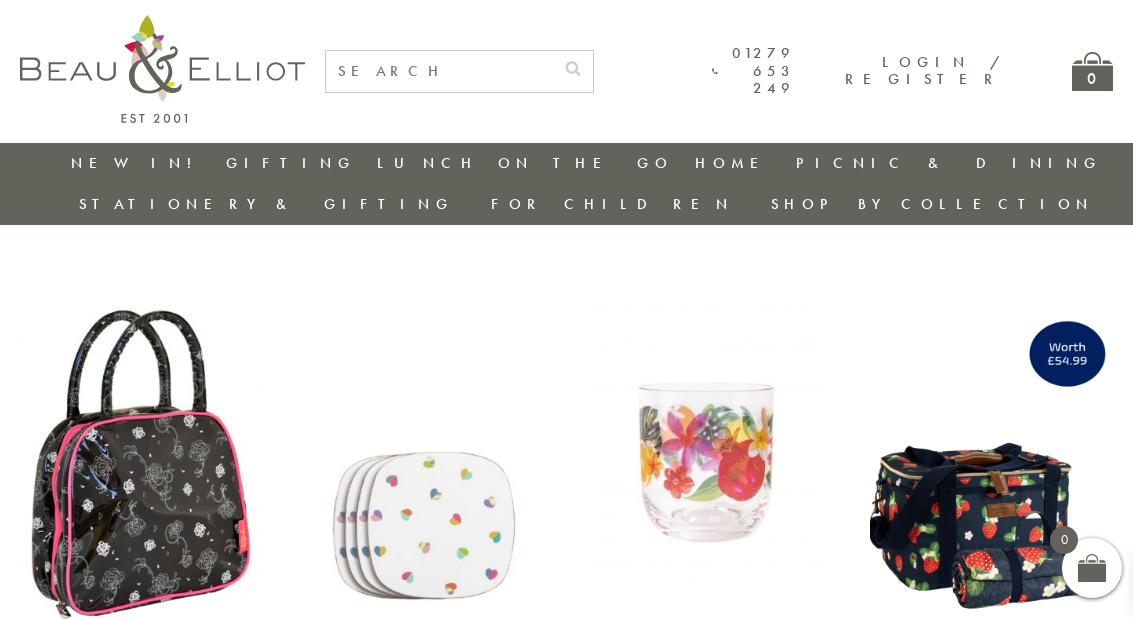 scroll, scrollTop: 0, scrollLeft: 0, axis: both 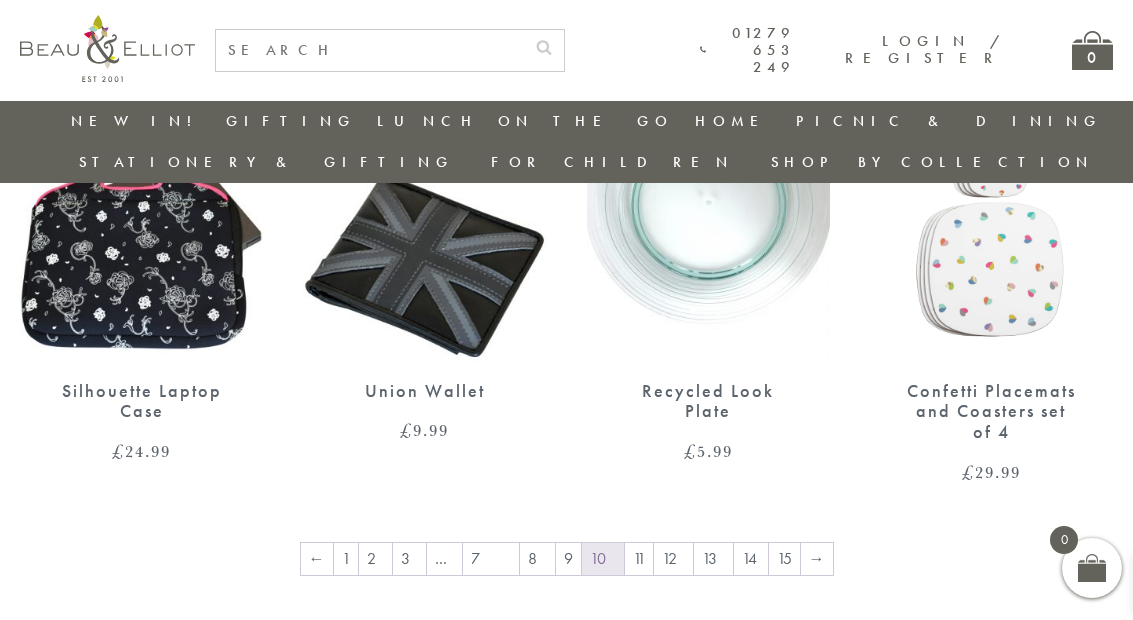 click on "→" at bounding box center (817, 559) 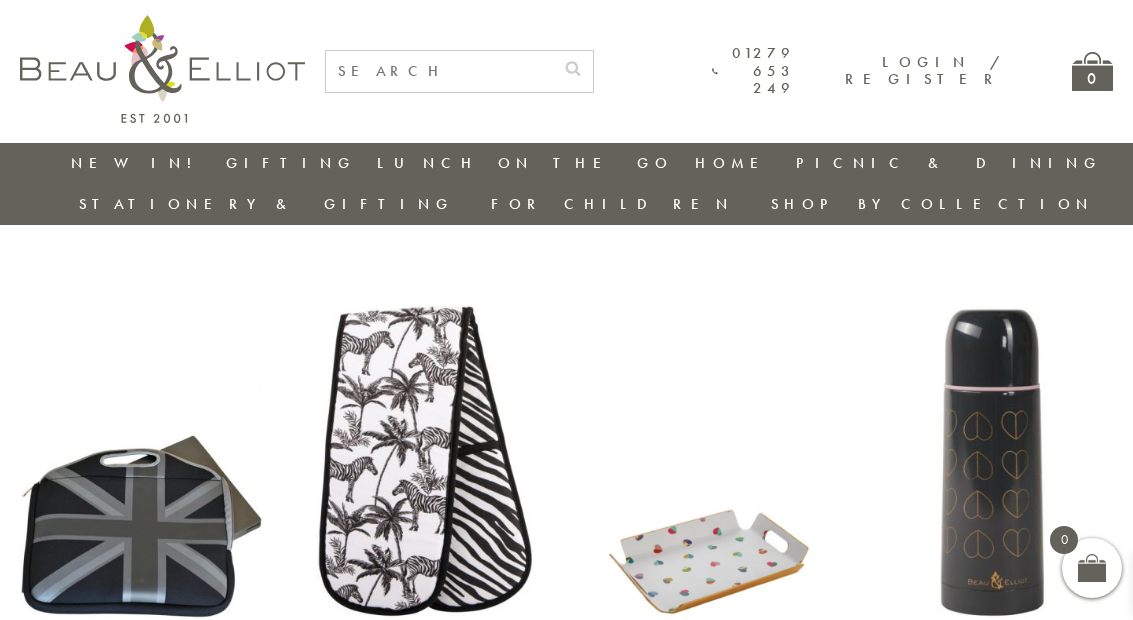 scroll, scrollTop: 0, scrollLeft: 0, axis: both 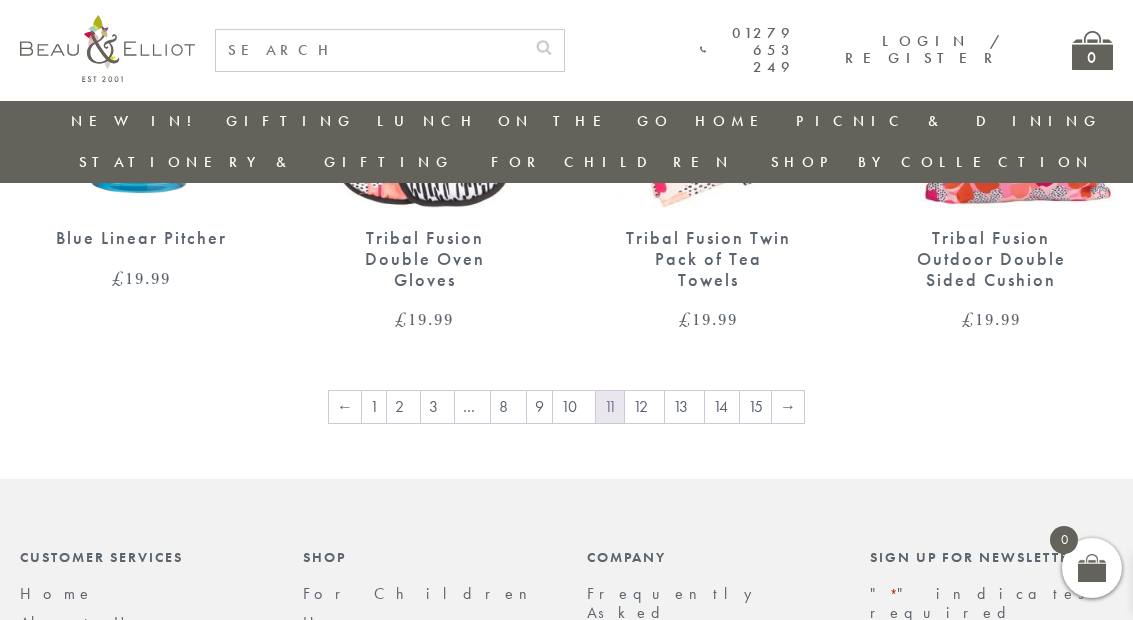 click on "→" at bounding box center (788, 407) 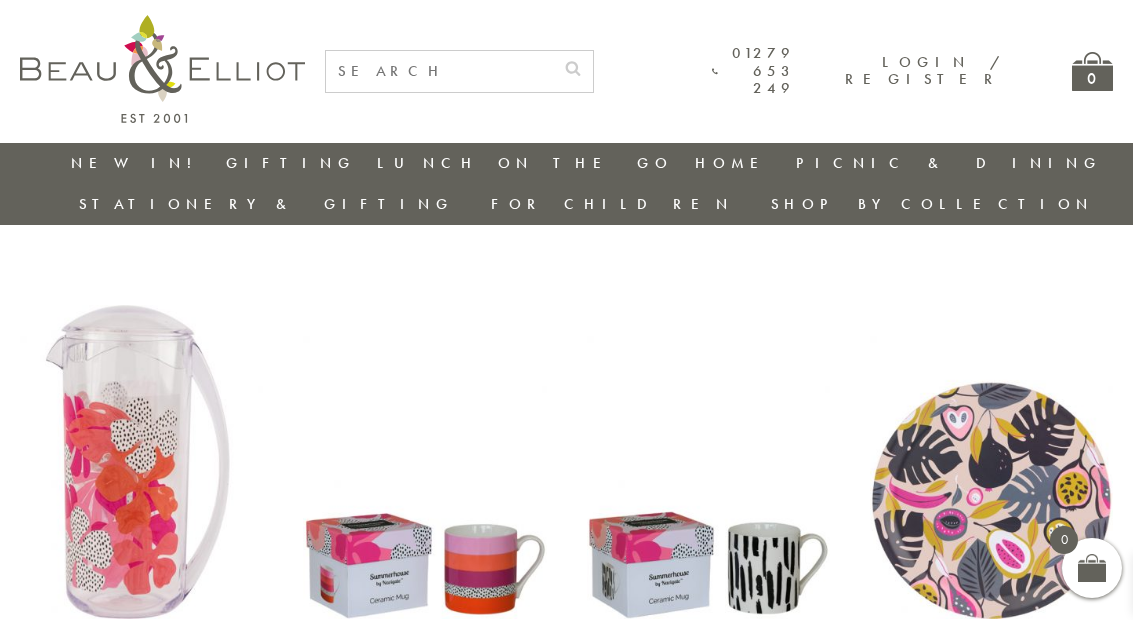 scroll, scrollTop: 0, scrollLeft: 0, axis: both 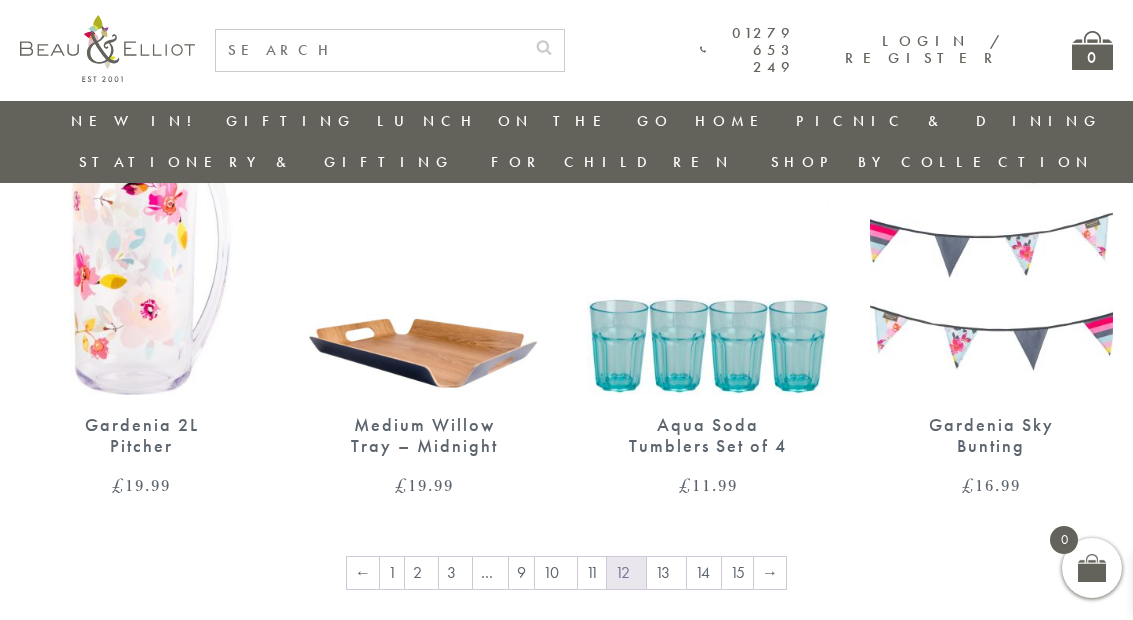 click on "→" at bounding box center (770, 573) 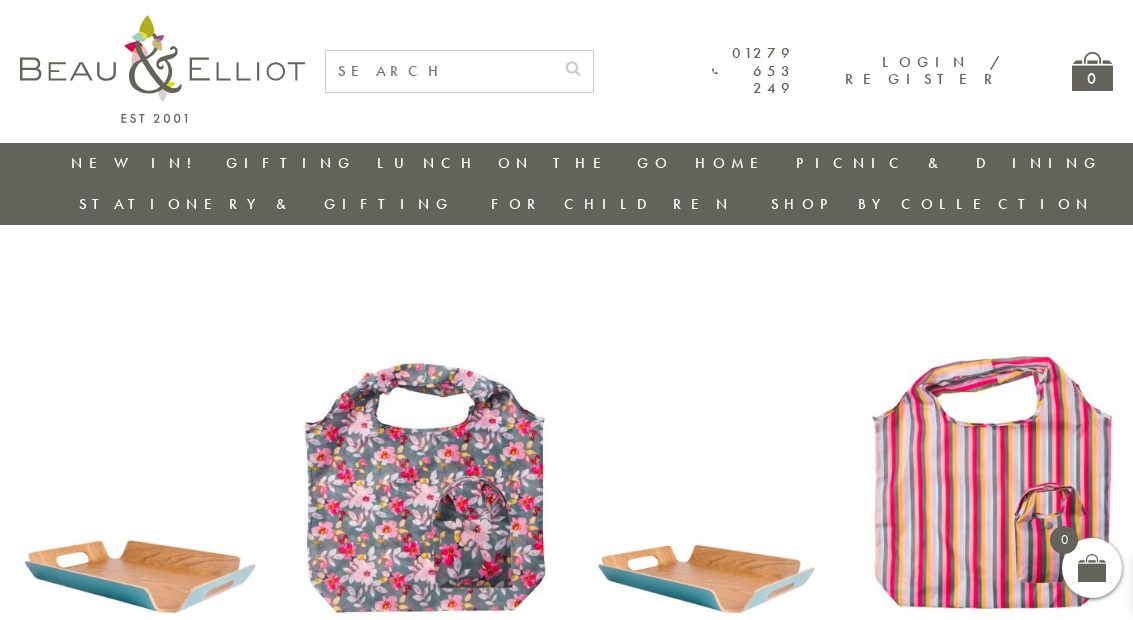scroll, scrollTop: 0, scrollLeft: 0, axis: both 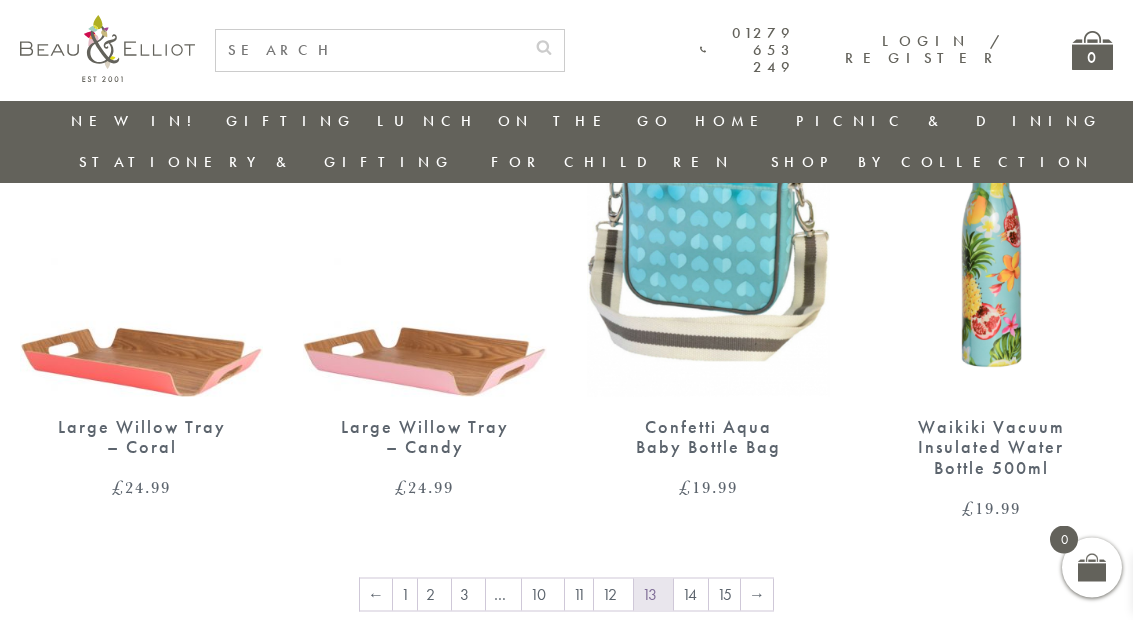 click on "→" at bounding box center (757, 595) 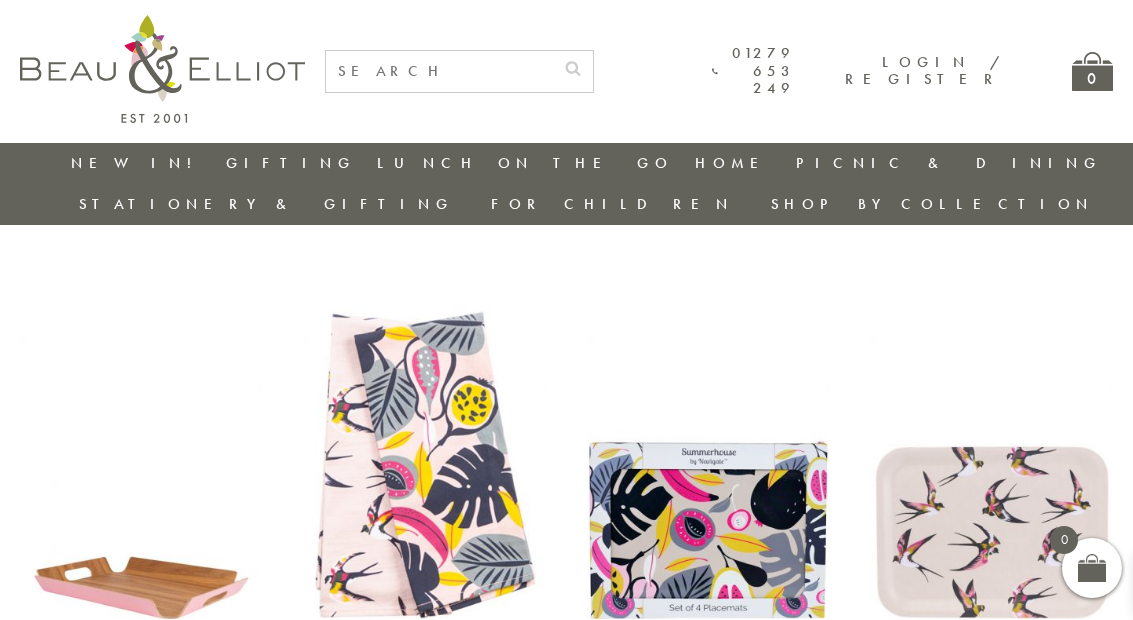 scroll, scrollTop: 0, scrollLeft: 0, axis: both 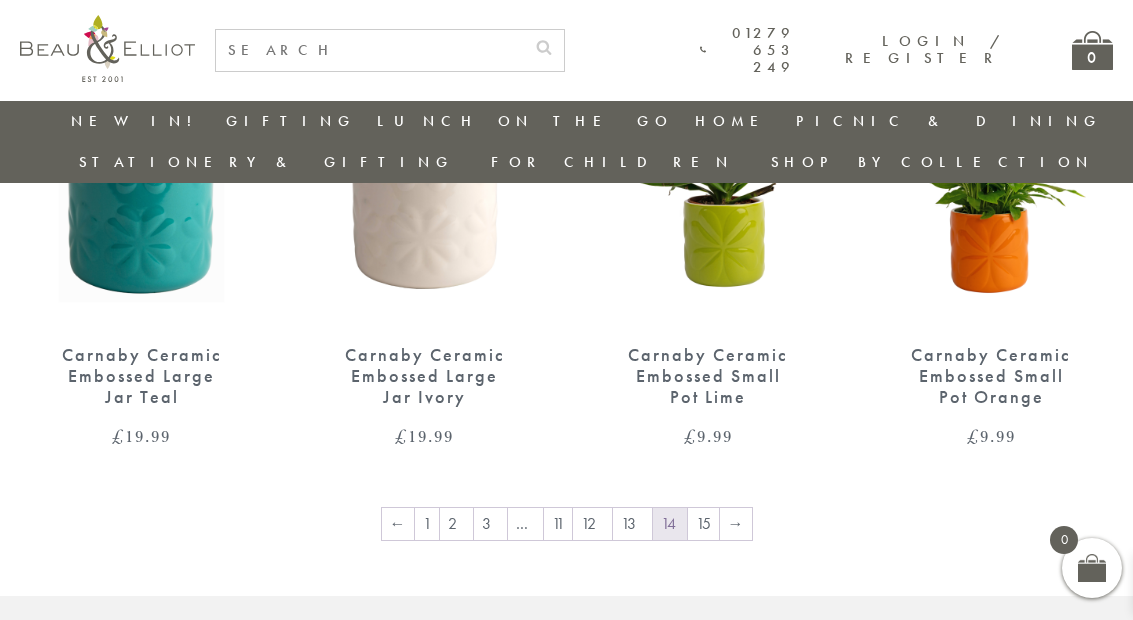click on "→" at bounding box center [736, 524] 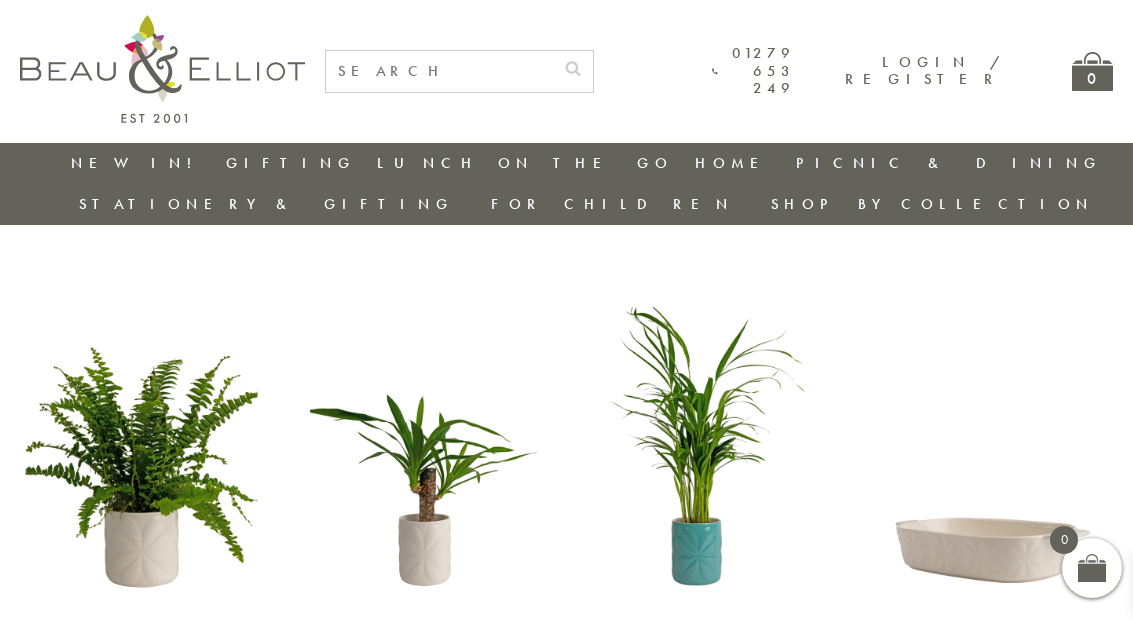 scroll, scrollTop: 0, scrollLeft: 0, axis: both 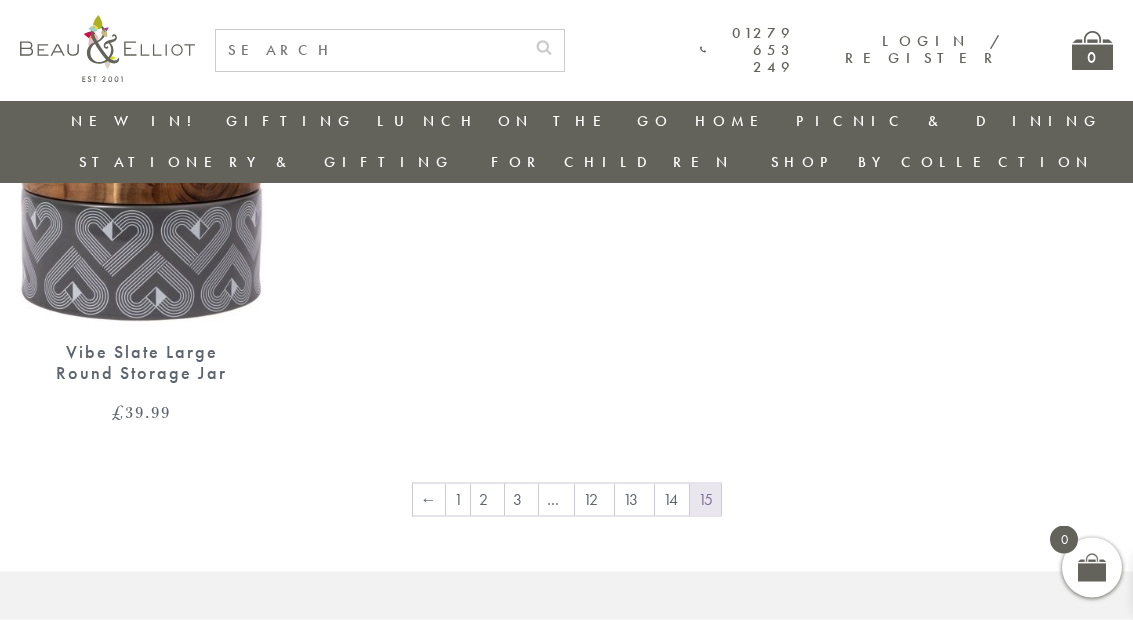 click on "1" at bounding box center (458, 500) 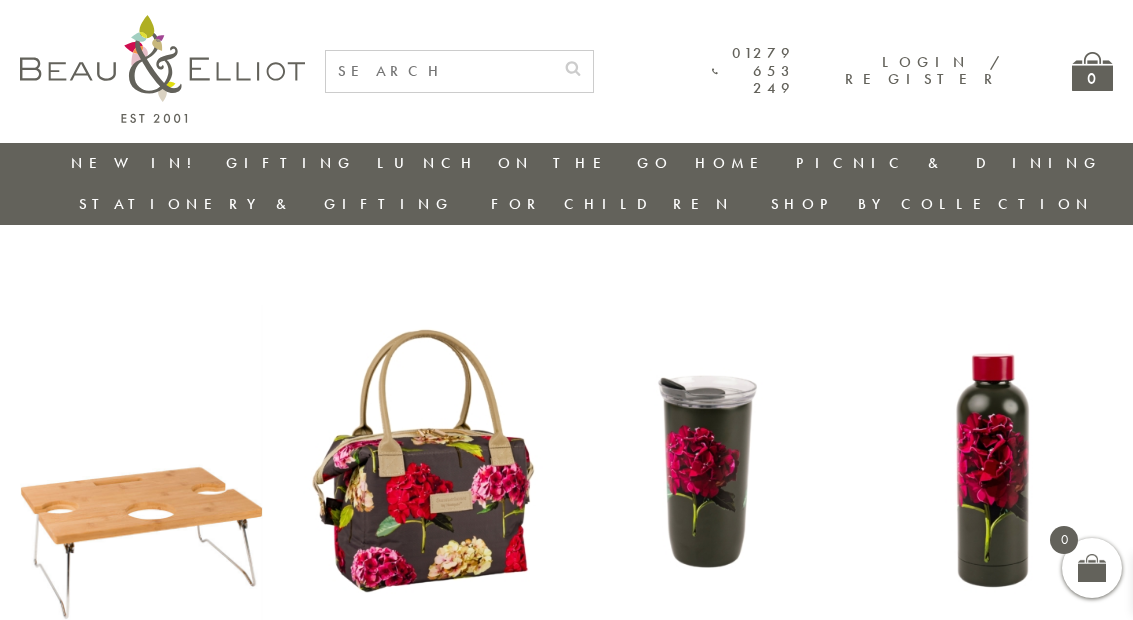 scroll, scrollTop: 0, scrollLeft: 0, axis: both 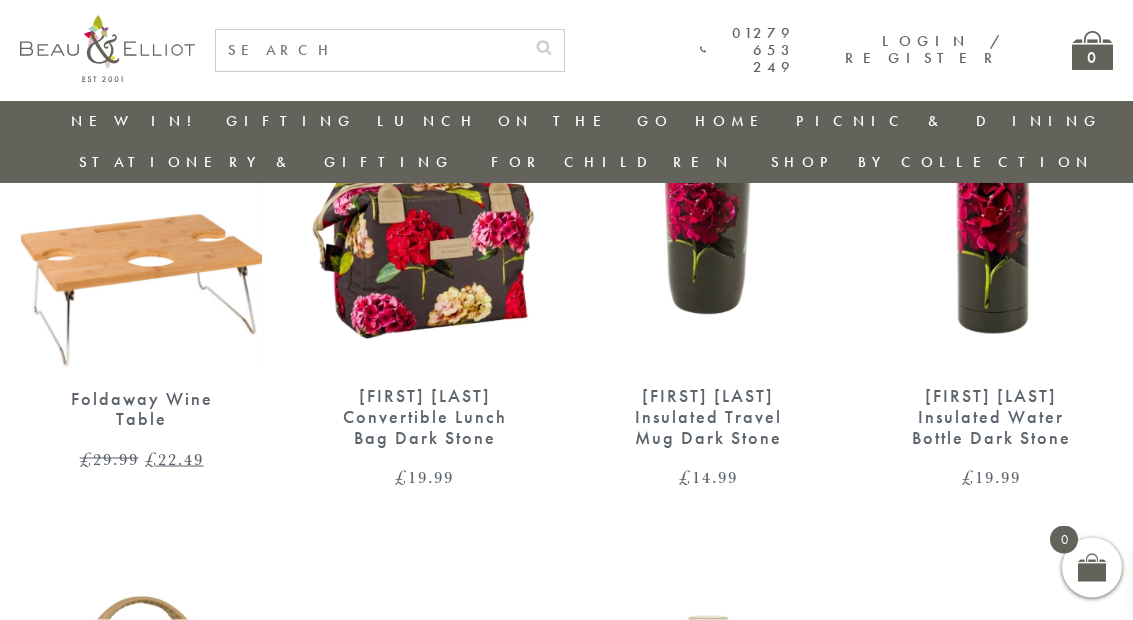 click at bounding box center [141, 210] 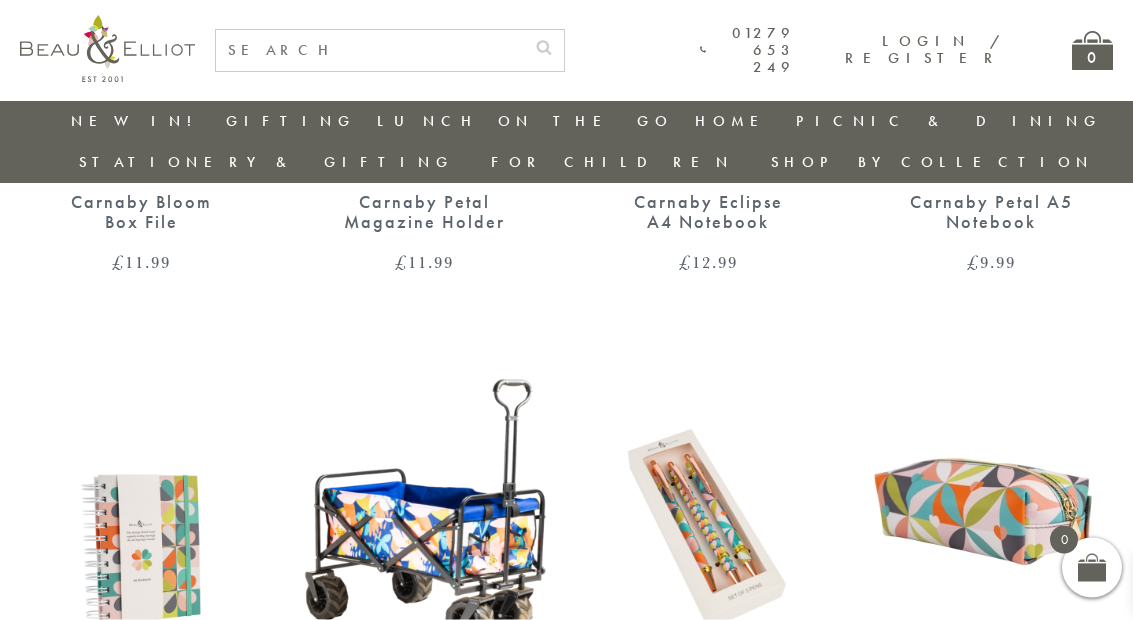 scroll, scrollTop: 1436, scrollLeft: 0, axis: vertical 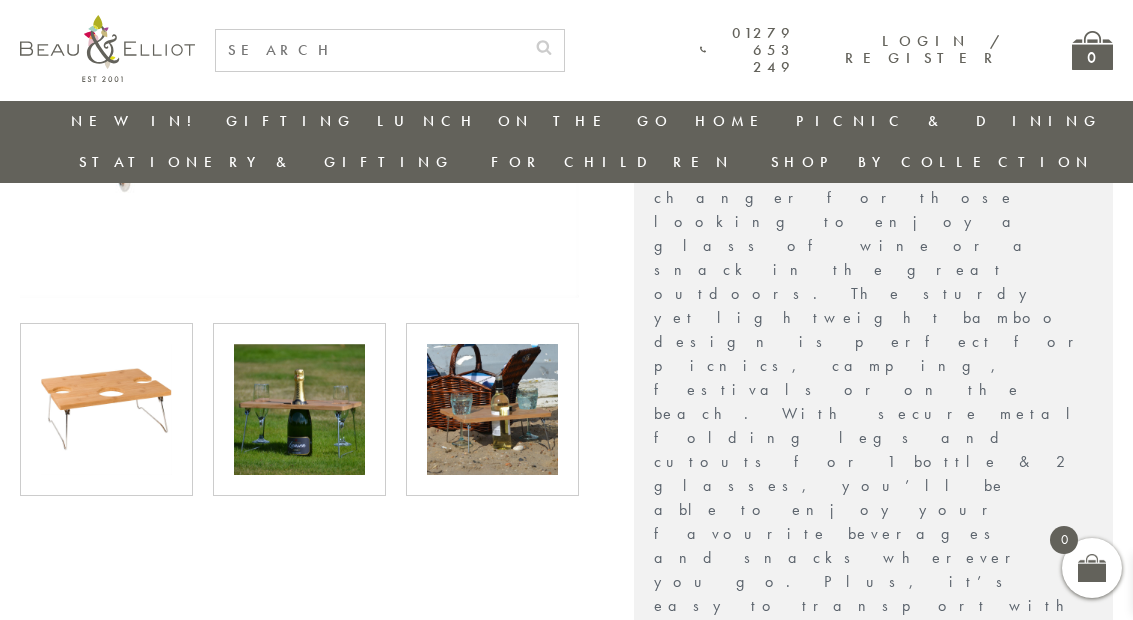 click at bounding box center (299, 409) 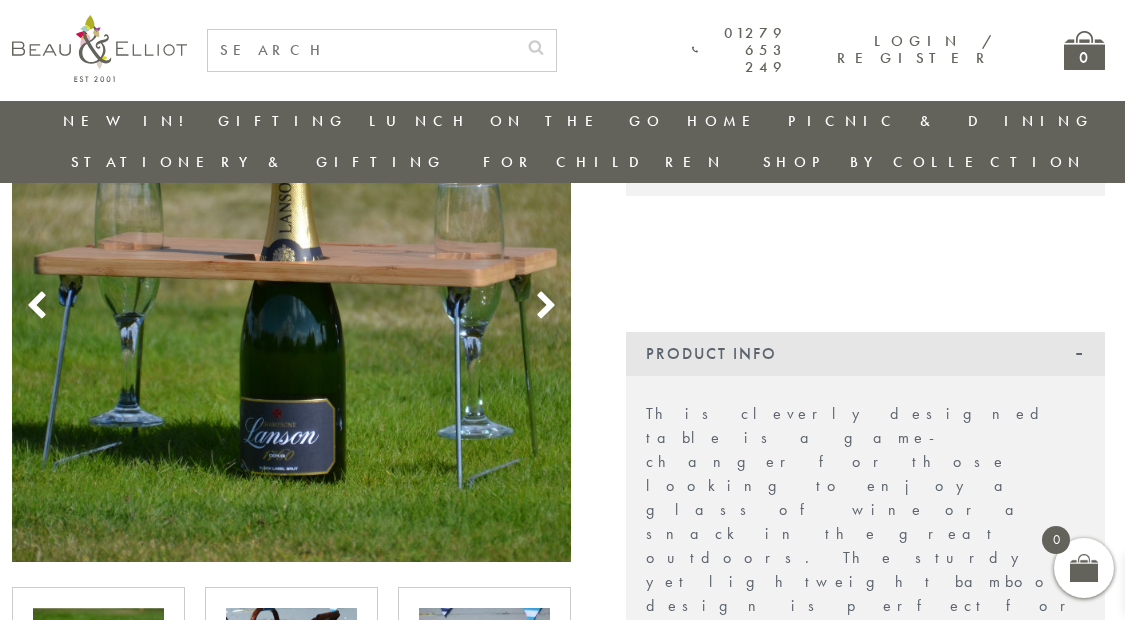 scroll, scrollTop: 249, scrollLeft: 16, axis: both 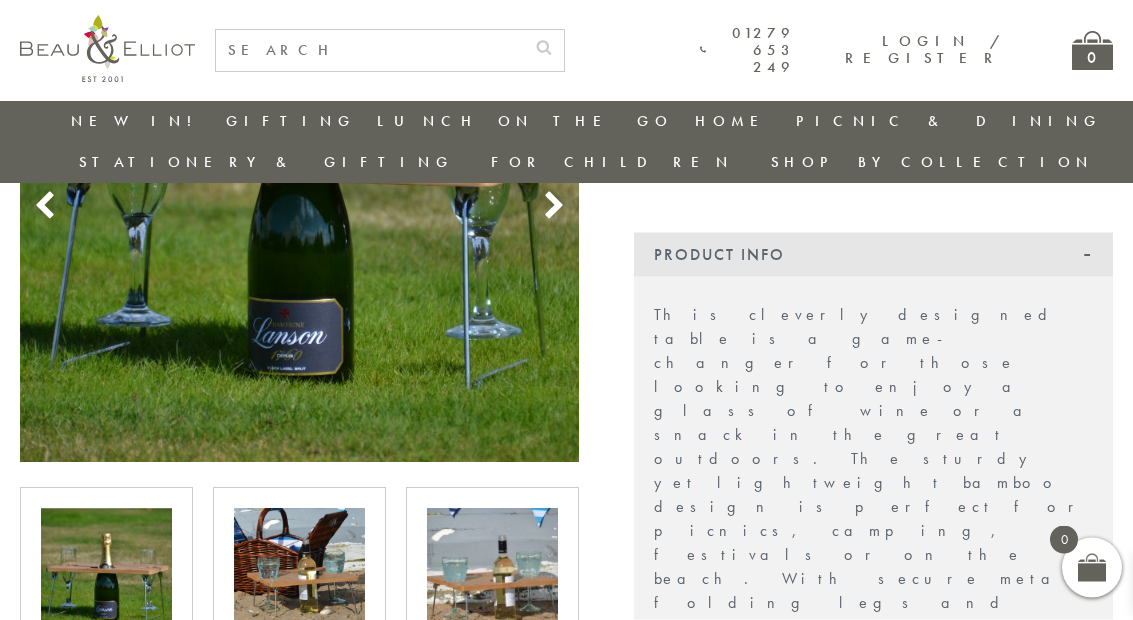 click at bounding box center [492, 574] 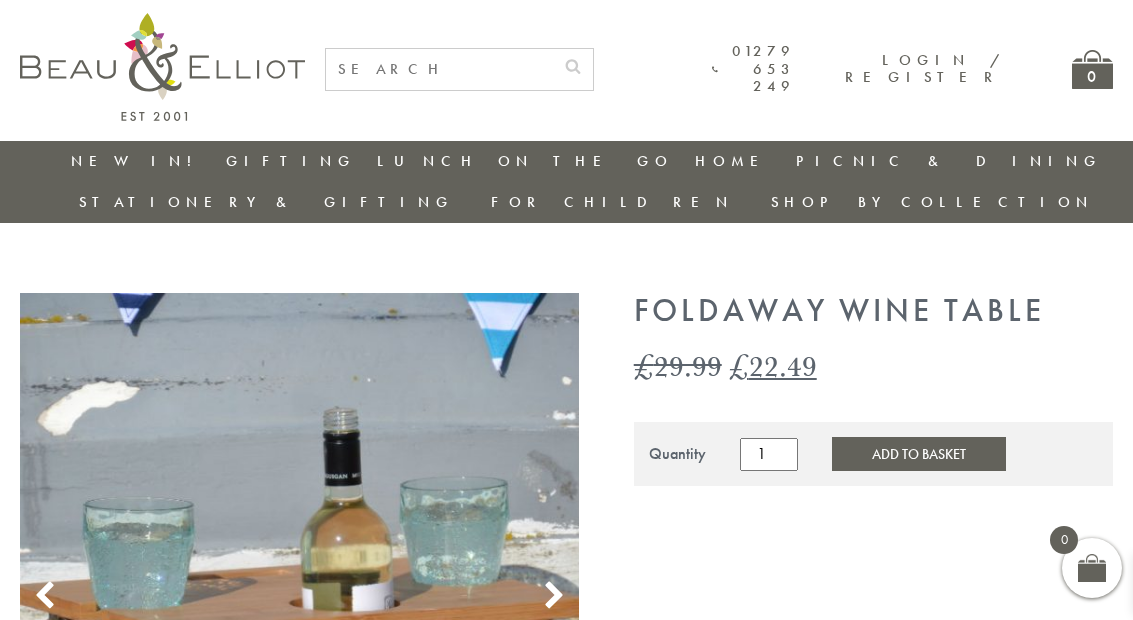scroll, scrollTop: 0, scrollLeft: 0, axis: both 